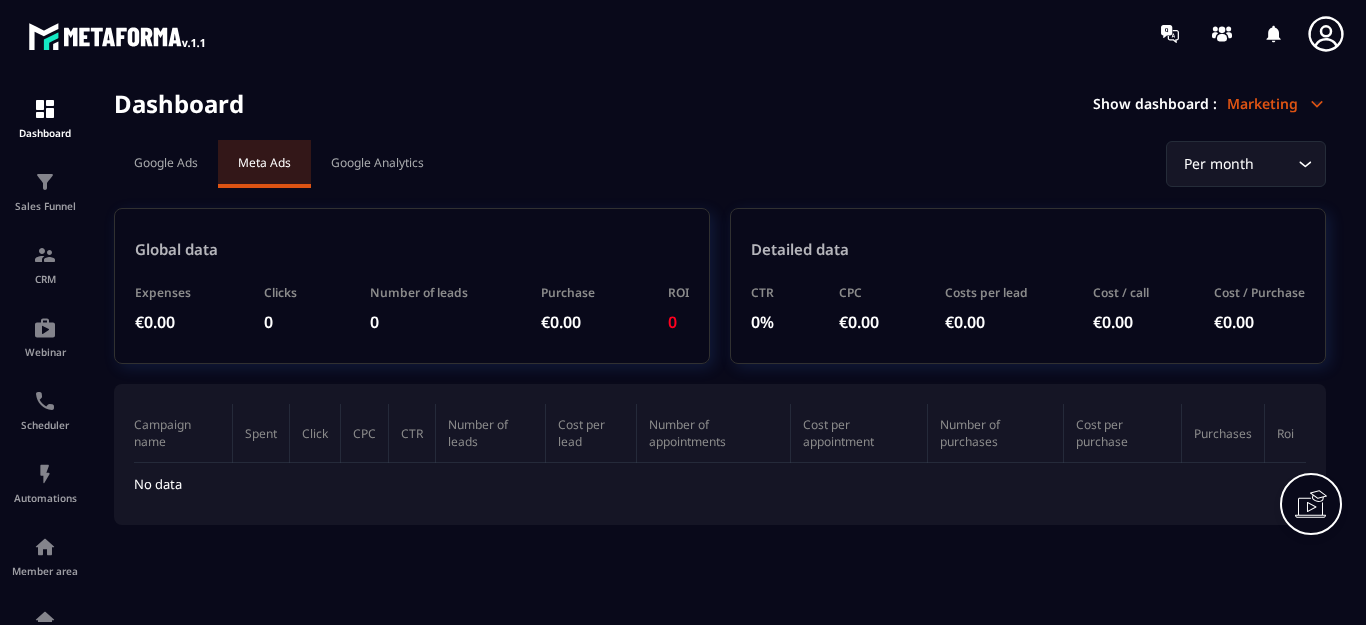 scroll, scrollTop: 0, scrollLeft: 0, axis: both 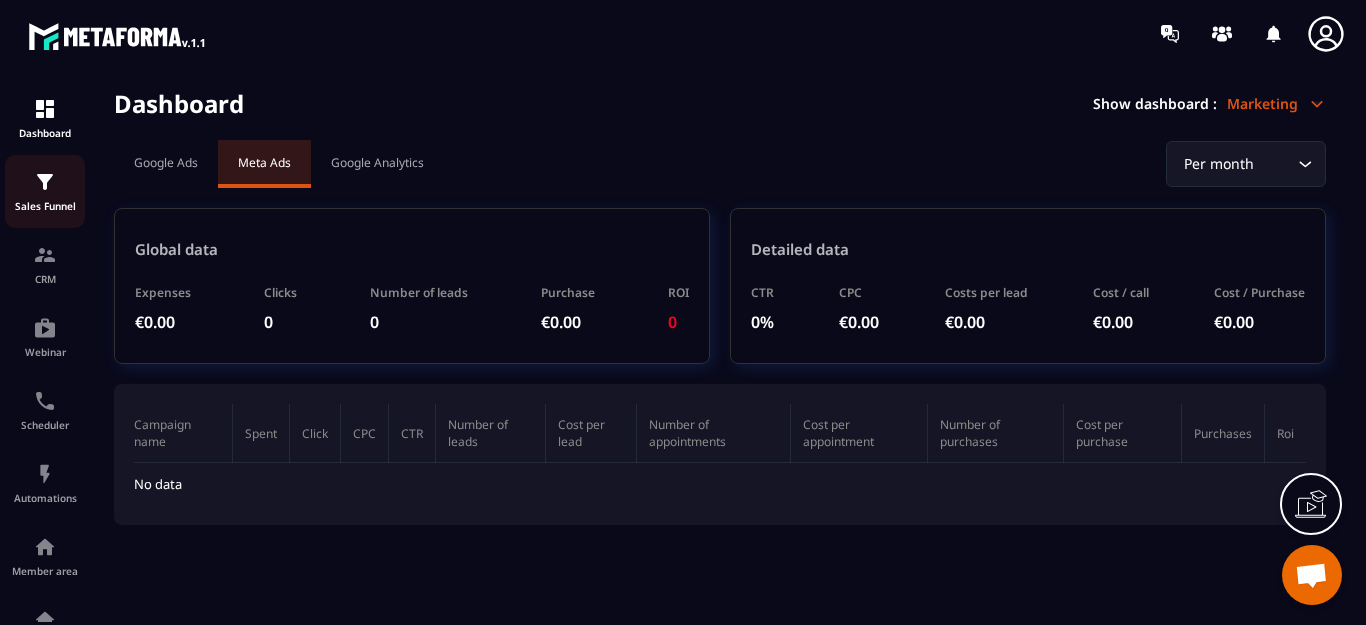 click at bounding box center [45, 182] 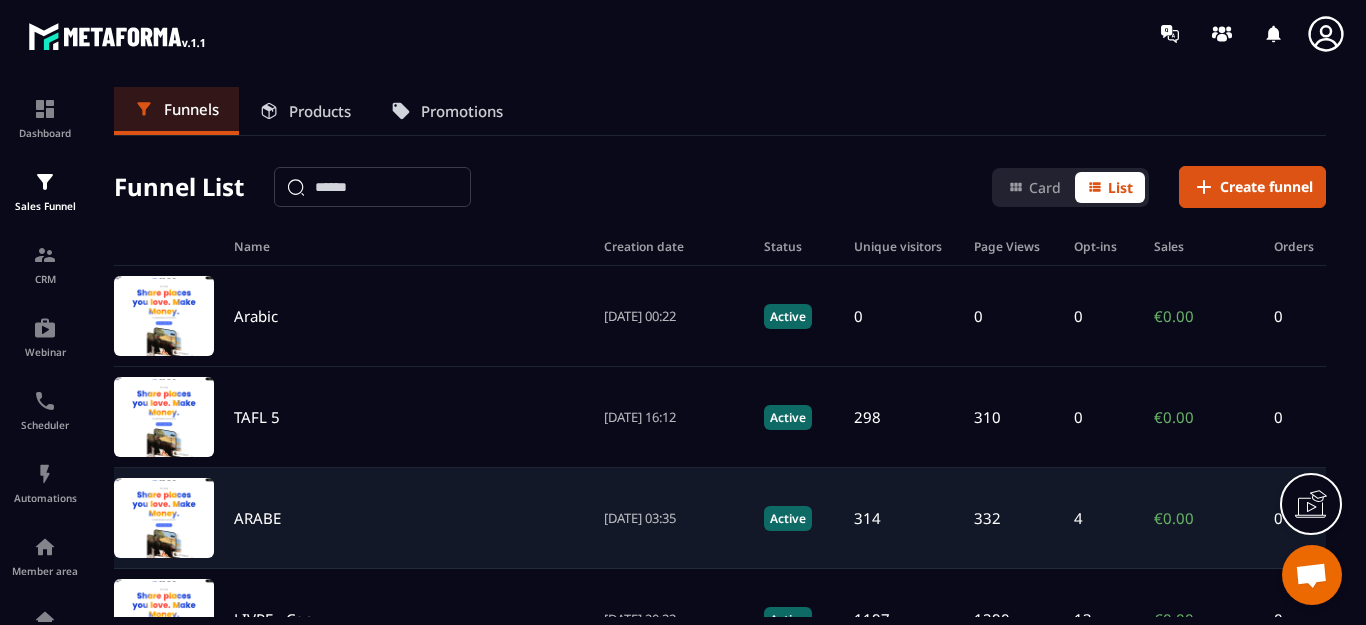 scroll, scrollTop: 100, scrollLeft: 0, axis: vertical 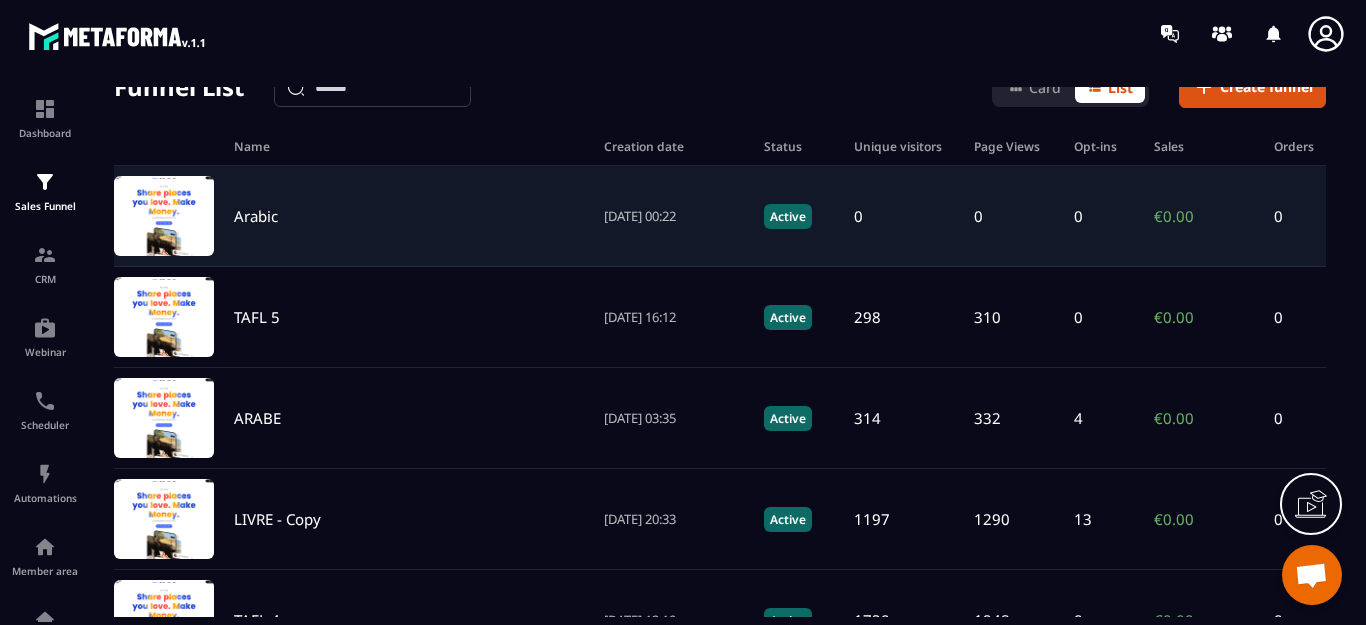 click on "Arabic [DATE] 00:22 Active 0 0 0 €0.00 0" 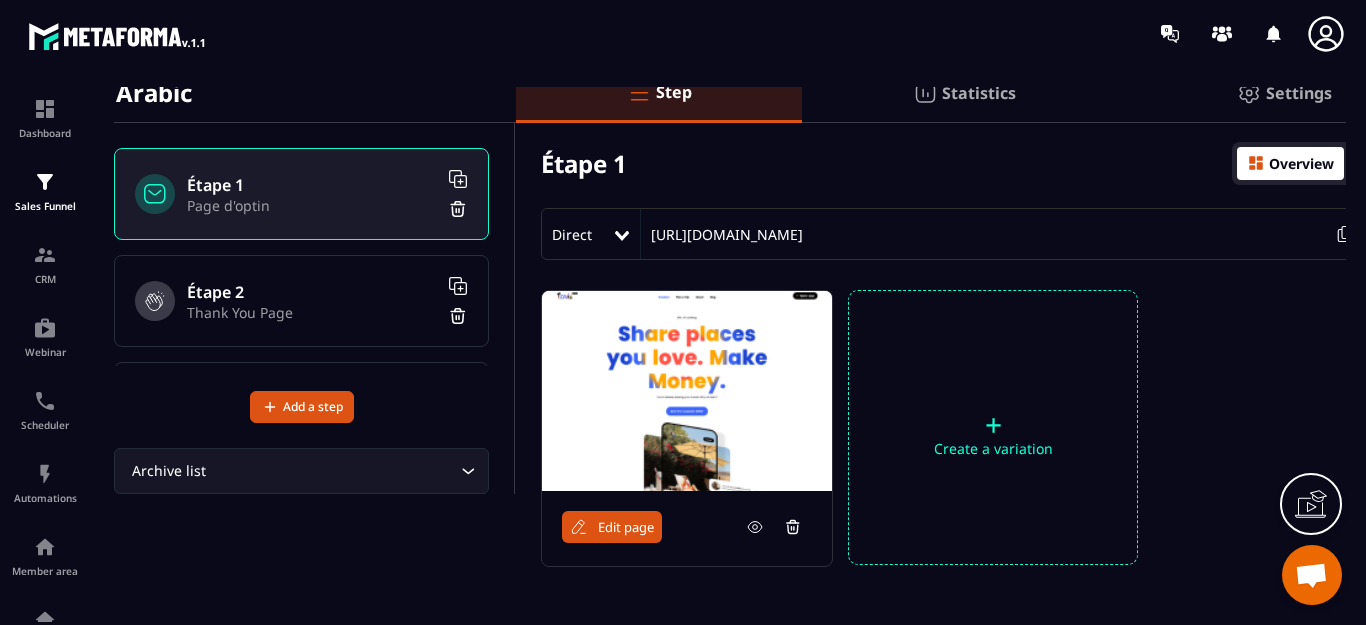 scroll, scrollTop: 175, scrollLeft: 0, axis: vertical 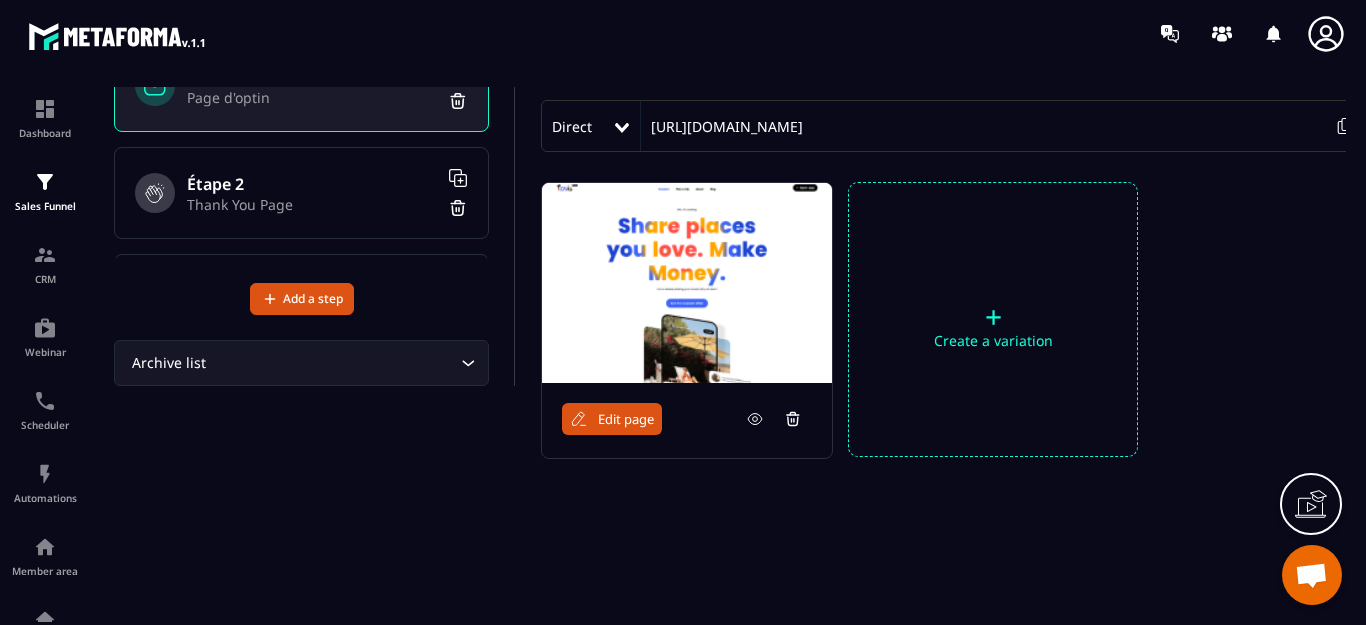 click 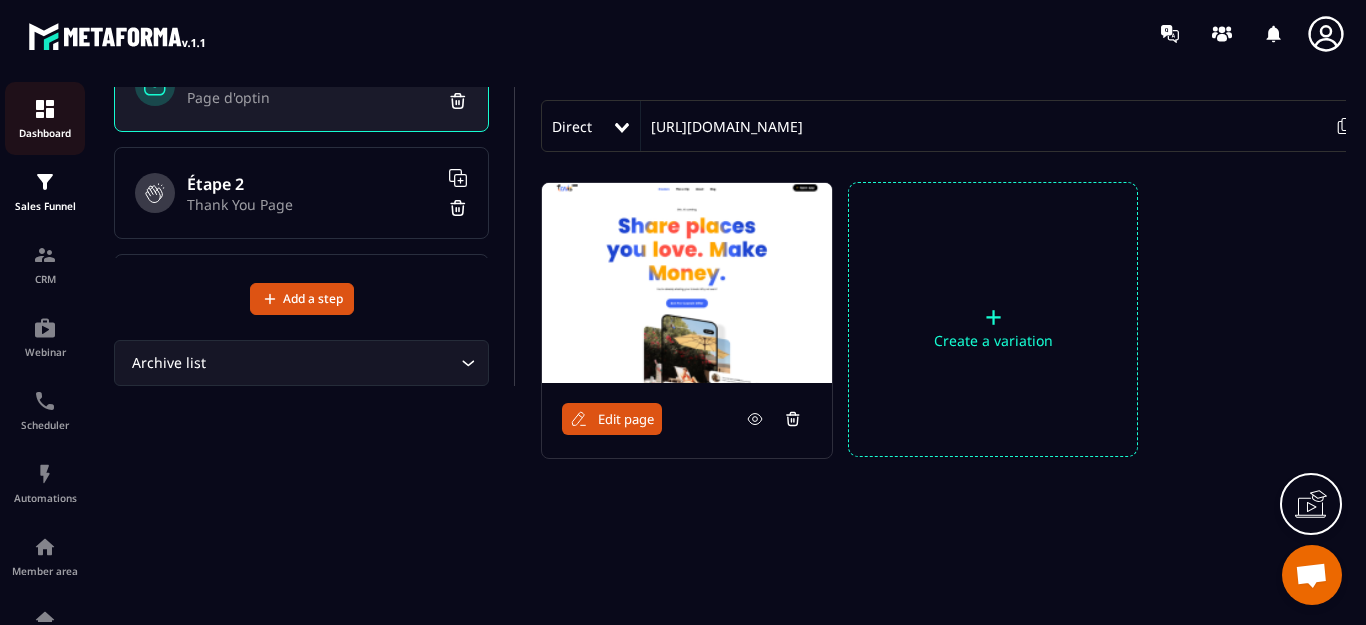 click at bounding box center (45, 109) 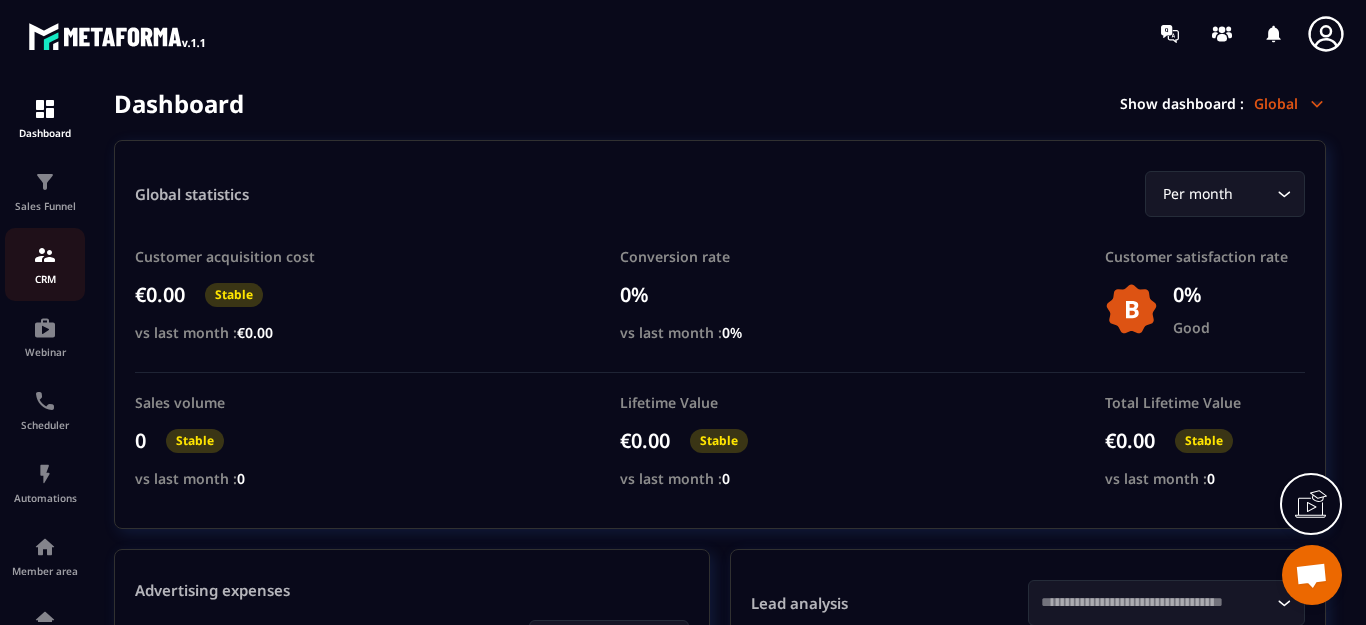 click at bounding box center [45, 255] 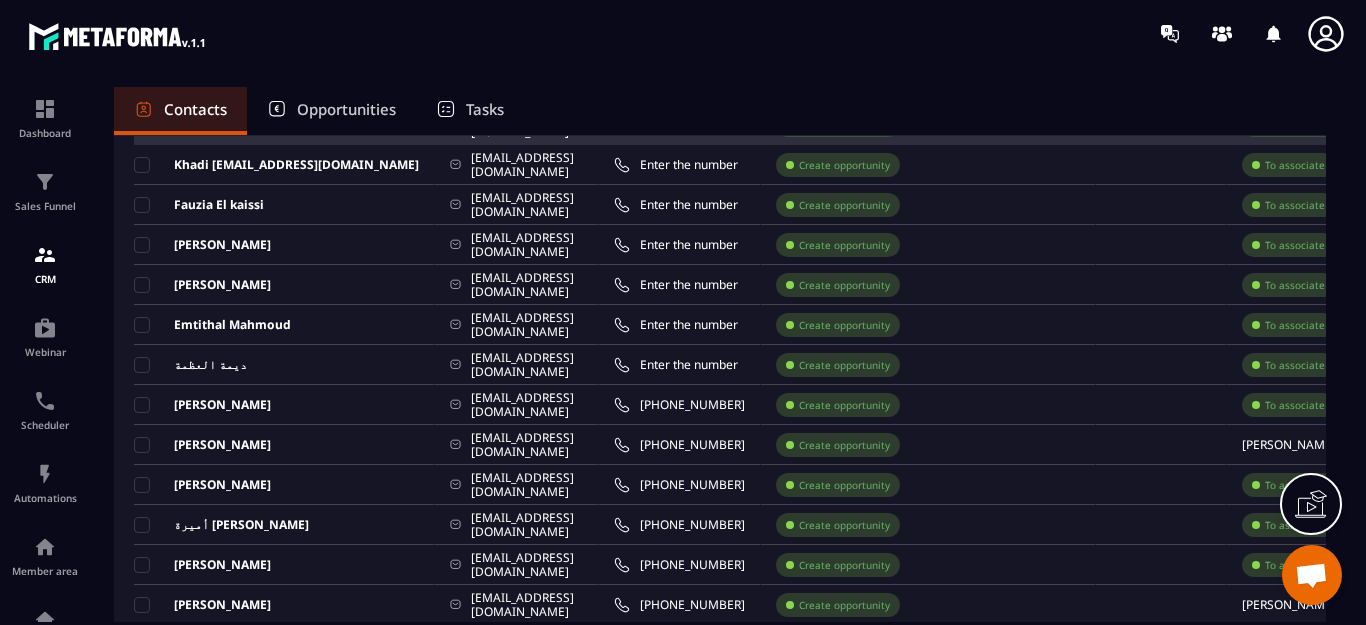 scroll, scrollTop: 0, scrollLeft: 0, axis: both 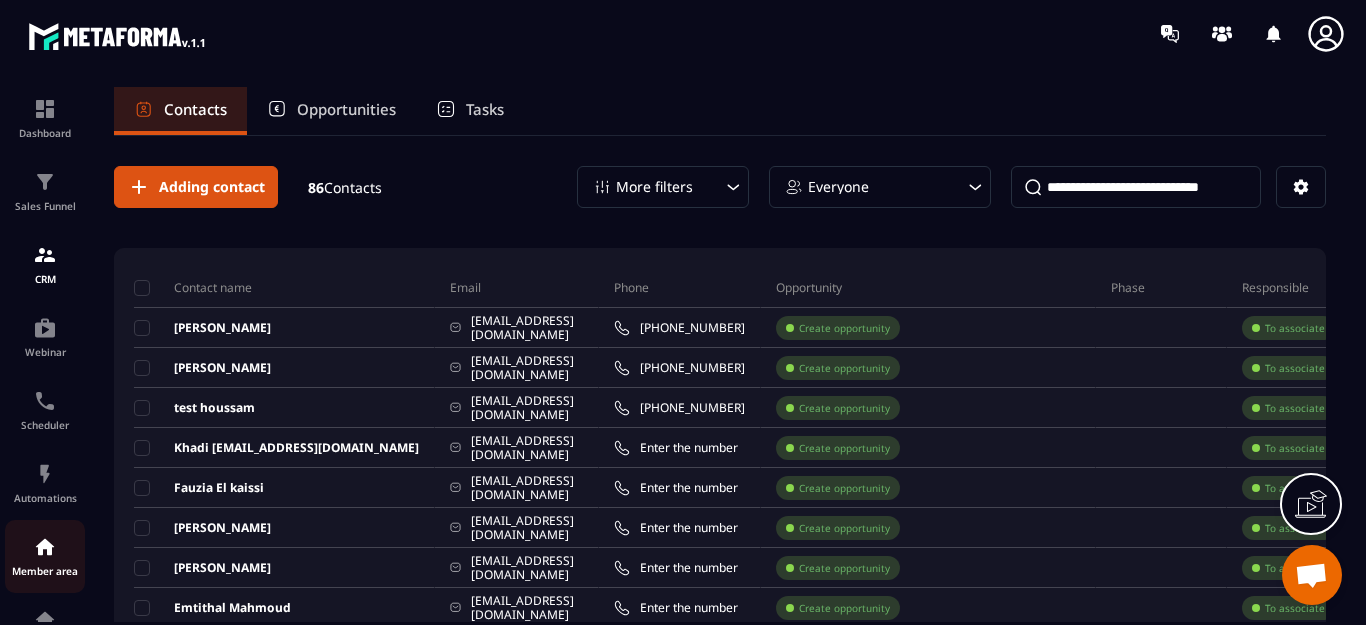 click at bounding box center [45, 547] 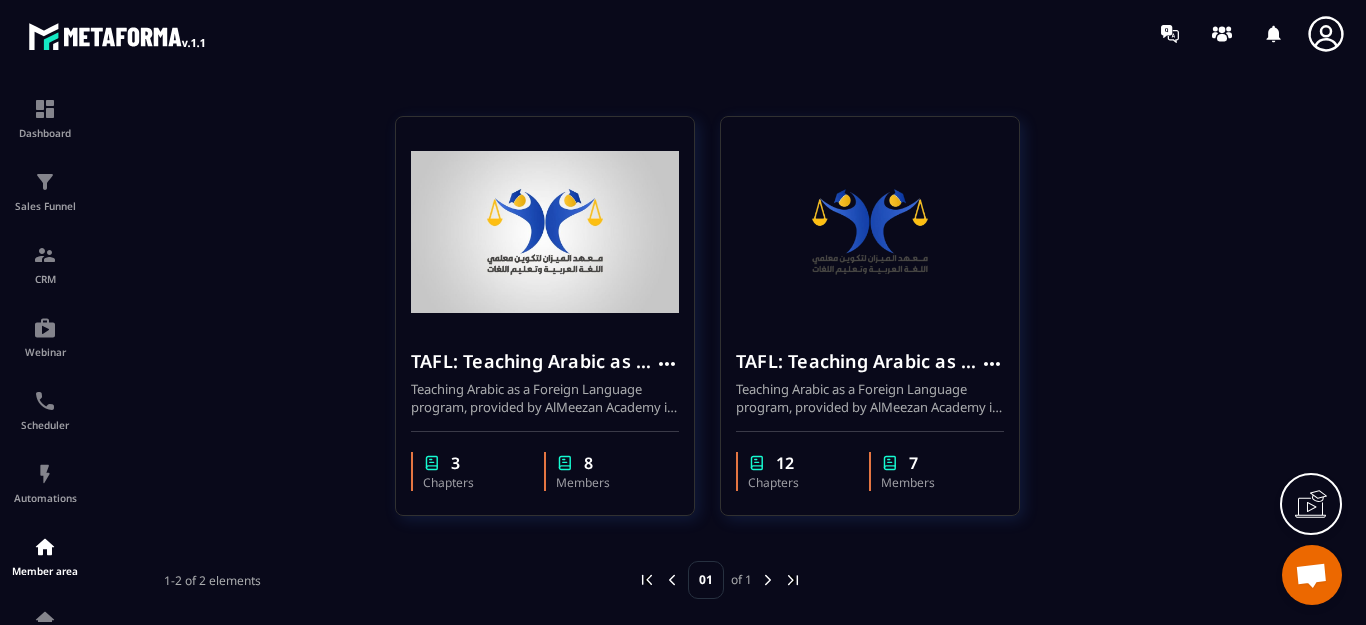scroll, scrollTop: 124, scrollLeft: 0, axis: vertical 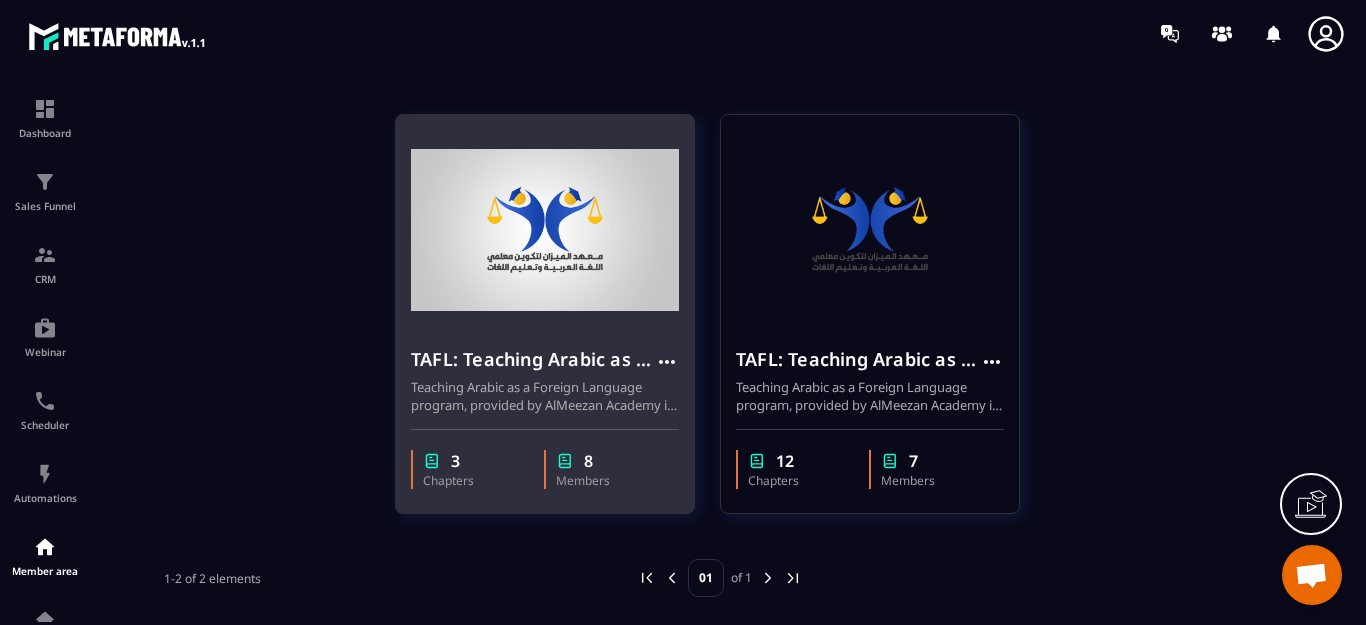 click at bounding box center [565, 461] 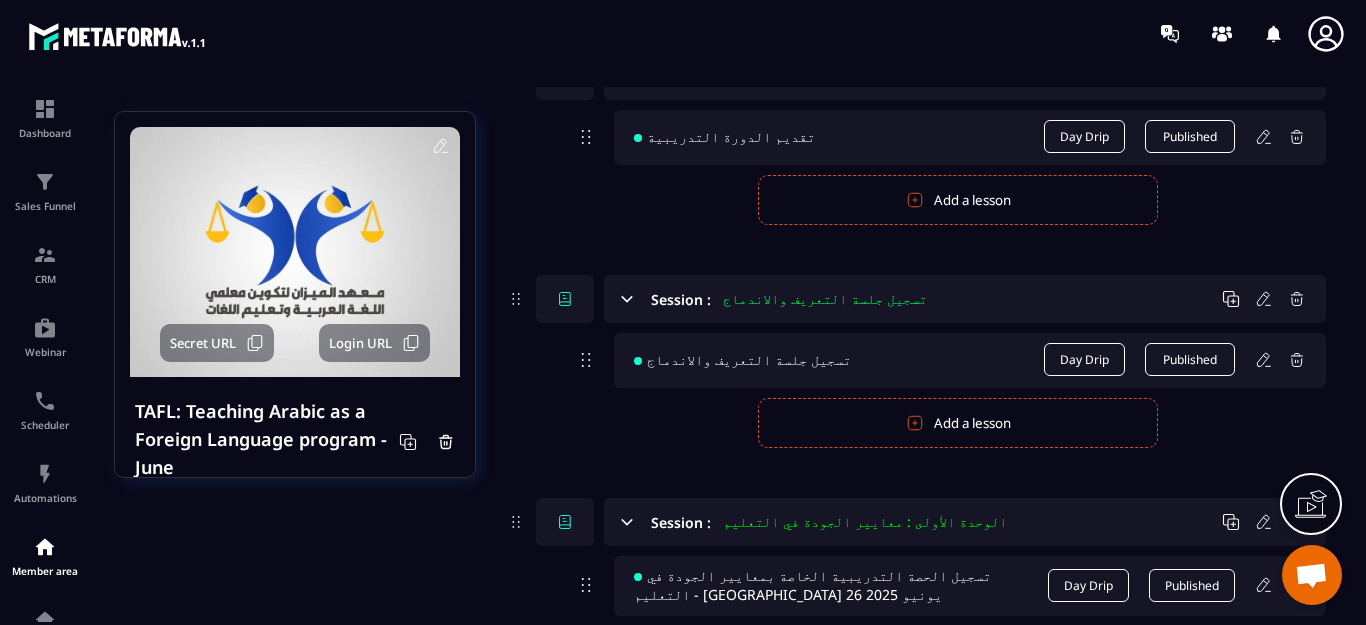 scroll, scrollTop: 100, scrollLeft: 0, axis: vertical 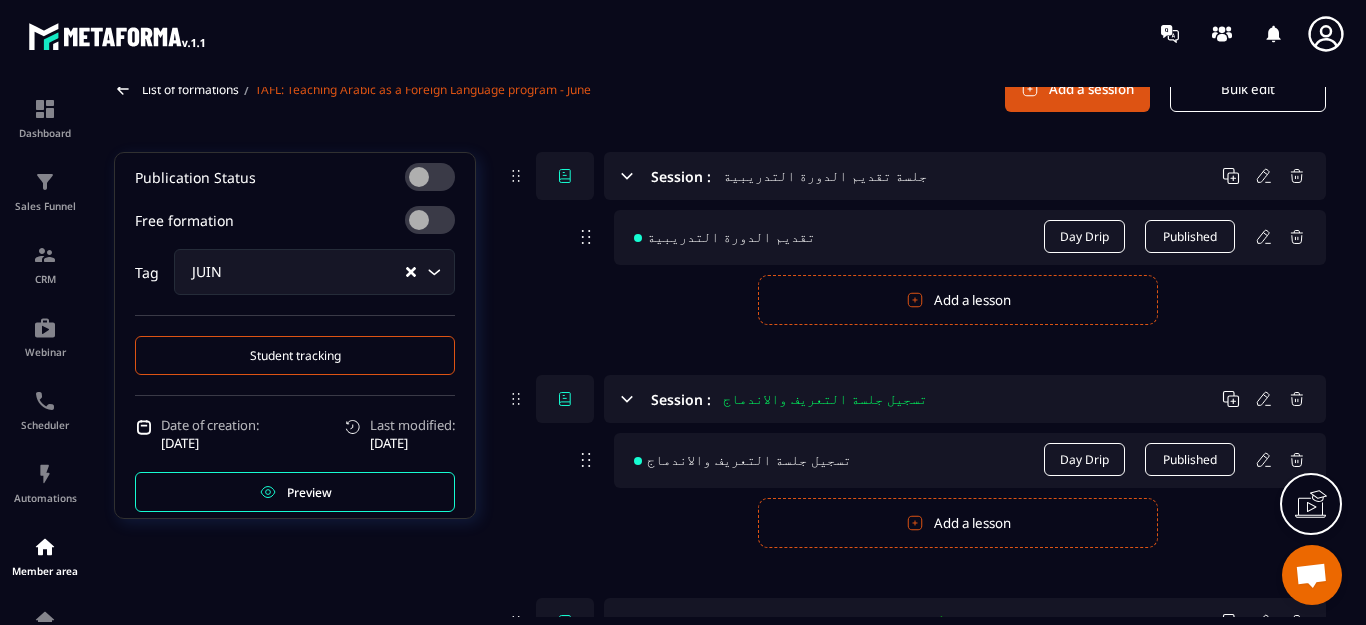 click on "Preview" at bounding box center [309, 492] 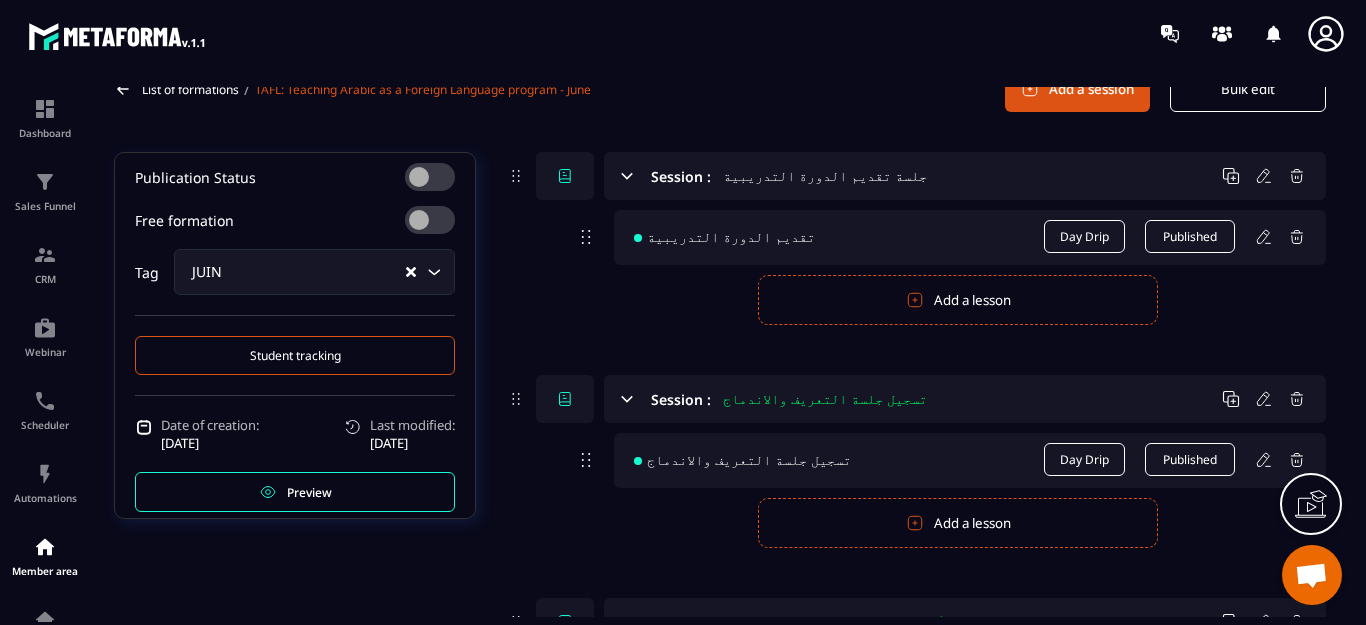 click on "Student tracking" at bounding box center (295, 355) 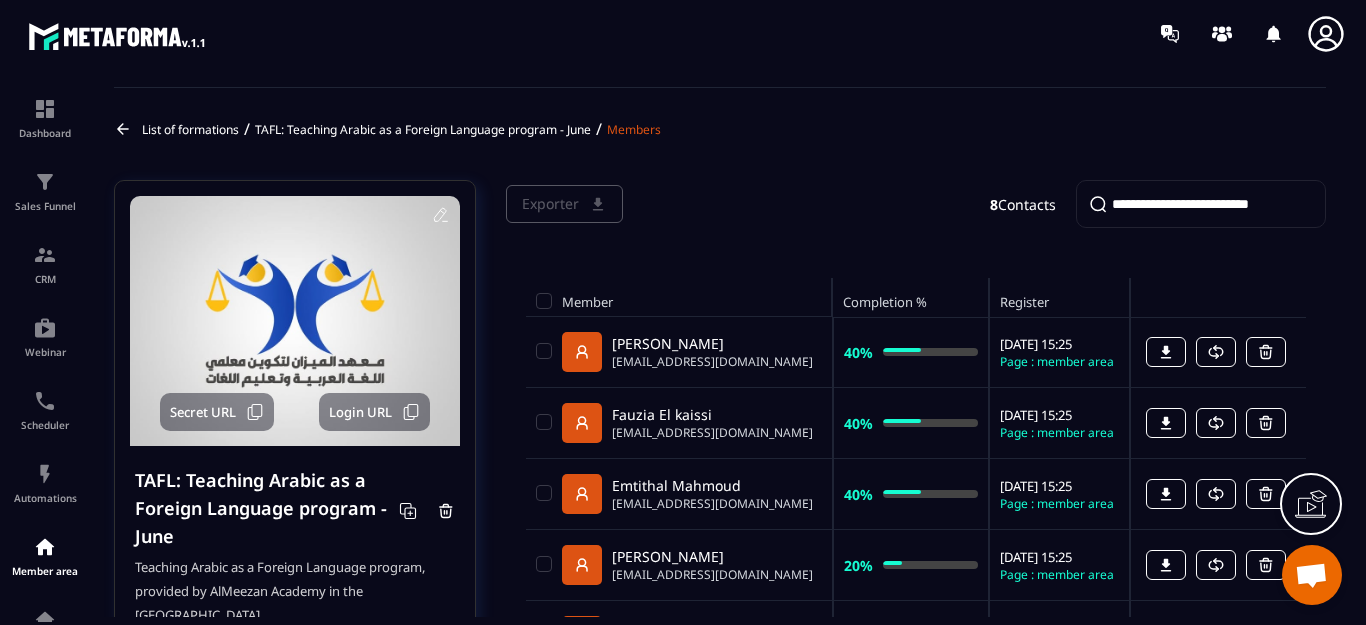 scroll, scrollTop: 0, scrollLeft: 0, axis: both 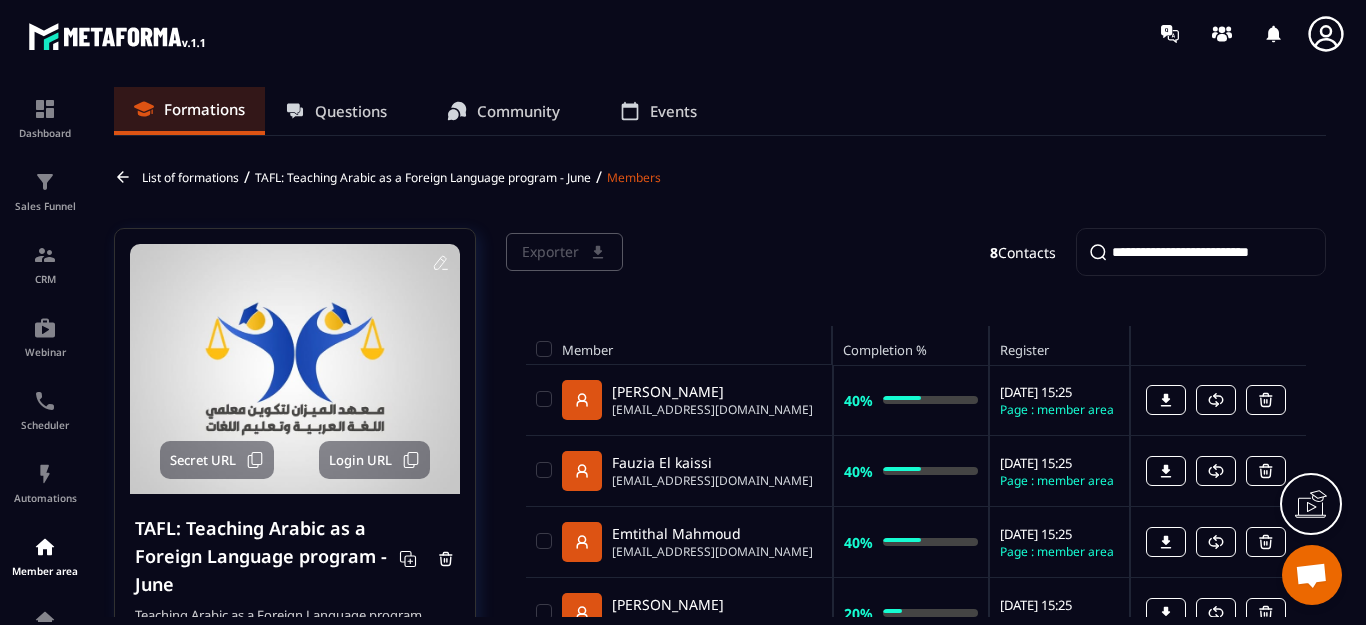 click on "Formations Questions Community Events List of formations / TAFL: Teaching Arabic as a Foreign Language program - June / Members Secret URL Login URL TAFL: Teaching Arabic as a Foreign Language program - June Teaching Arabic as a Foreign Language program, provided by AlMeezan Academy in the [GEOGRAPHIC_DATA] 3 chapters 8 members Publication Status Free formation Tag JUIN Loading... Student tracking Date of creation: [DATE] Last modified: [DATE] Preview Exporter 8  Contacts   Member Completion % Register [PERSON_NAME] [EMAIL_ADDRESS][DOMAIN_NAME] 40% [DATE] 15:25  Page : member area [PERSON_NAME] El [PERSON_NAME] [EMAIL_ADDRESS][DOMAIN_NAME] 40% [DATE] 15:25  Page : member area Emtithal Mahmoud [EMAIL_ADDRESS][DOMAIN_NAME] 40% [DATE] 15:25  Page : member area [PERSON_NAME] [PERSON_NAME][EMAIL_ADDRESS][DOMAIN_NAME] 20% [DATE] 15:25  Page : member area ديمة العظمة [EMAIL_ADDRESS][DOMAIN_NAME] 20% [DATE] 15:25  Page : member area test100000 HOUSSAM [EMAIL_ADDRESS][DOMAIN_NAME] 0%  Page : member area Abou Sow [EMAIL_ADDRESS][DOMAIN_NAME] 0% 0% 01" 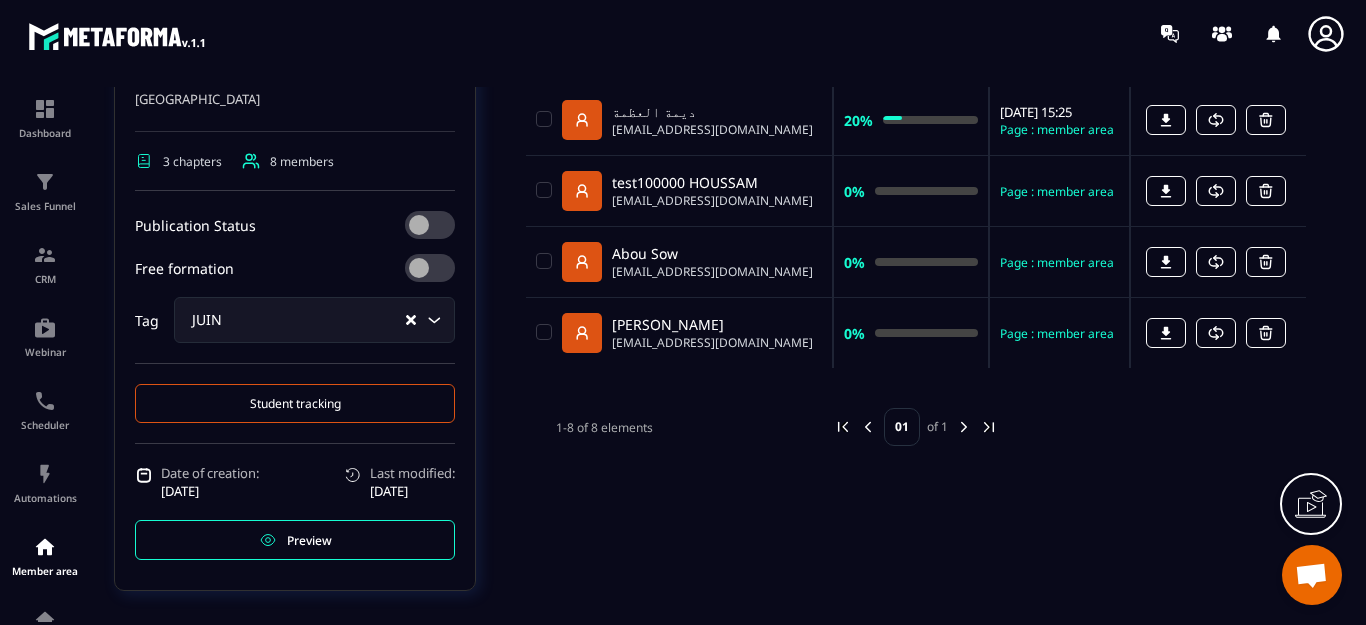 scroll, scrollTop: 464, scrollLeft: 0, axis: vertical 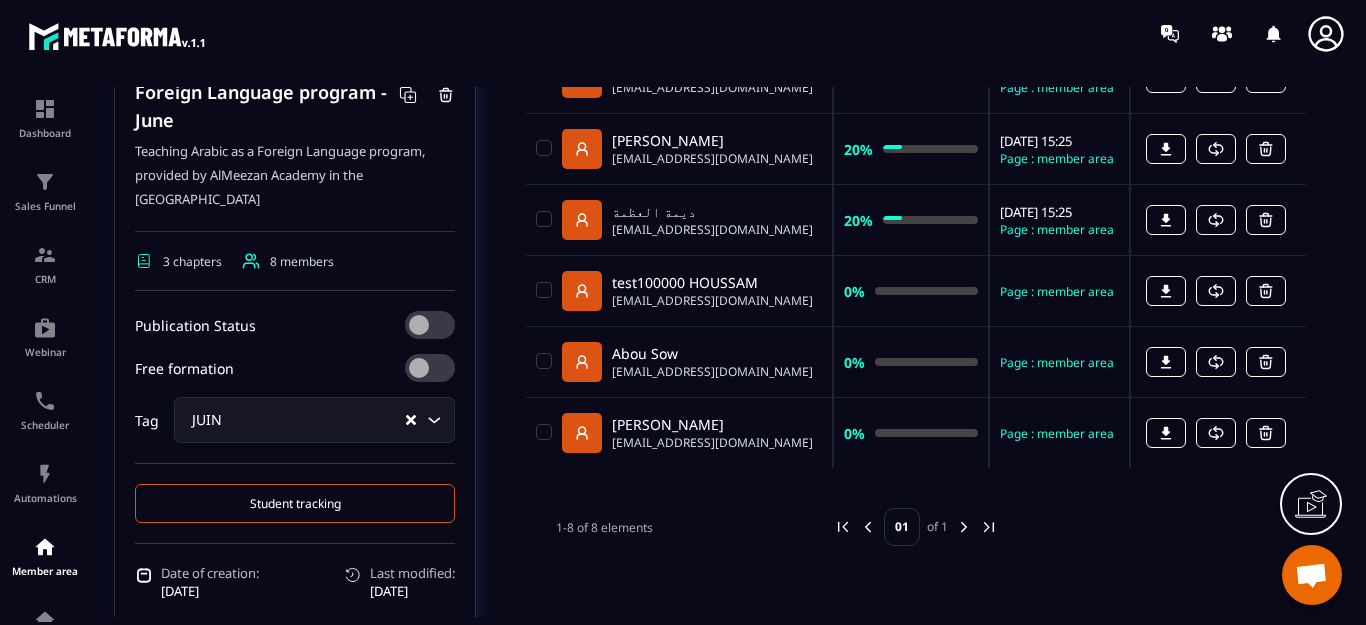 click on "Exporter 8  Contacts   Member Completion % Register [PERSON_NAME] [EMAIL_ADDRESS][DOMAIN_NAME] 40% [DATE] 15:25  Page : member area [PERSON_NAME] [GEOGRAPHIC_DATA][PERSON_NAME] [EMAIL_ADDRESS][DOMAIN_NAME] 40% [DATE] 15:25  Page : member area [PERSON_NAME] [EMAIL_ADDRESS][DOMAIN_NAME] 40% [DATE] 15:25  Page : member area [PERSON_NAME] [EMAIL_ADDRESS][DOMAIN_NAME] 20% [DATE] 15:25  Page : member area ديمة العظمة [EMAIL_ADDRESS][DOMAIN_NAME] 20% [DATE] 15:25  Page : member area test100000 HOUSSAM [EMAIL_ADDRESS][DOMAIN_NAME] 0%  Page : member area [PERSON_NAME] [EMAIL_ADDRESS][DOMAIN_NAME] 0%  Page : member area [PERSON_NAME] [EMAIL_ADDRESS][DOMAIN_NAME] 0%  Page : member area 1-8 of 8 elements 01 of 1" 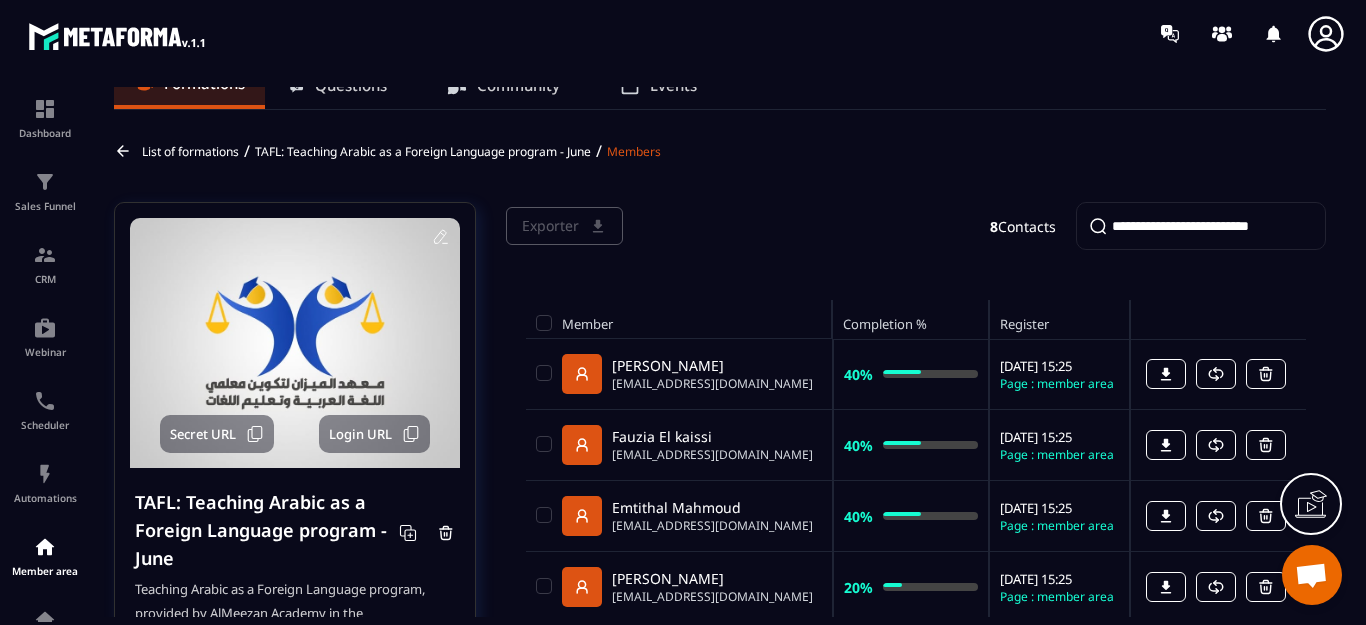 scroll, scrollTop: 0, scrollLeft: 0, axis: both 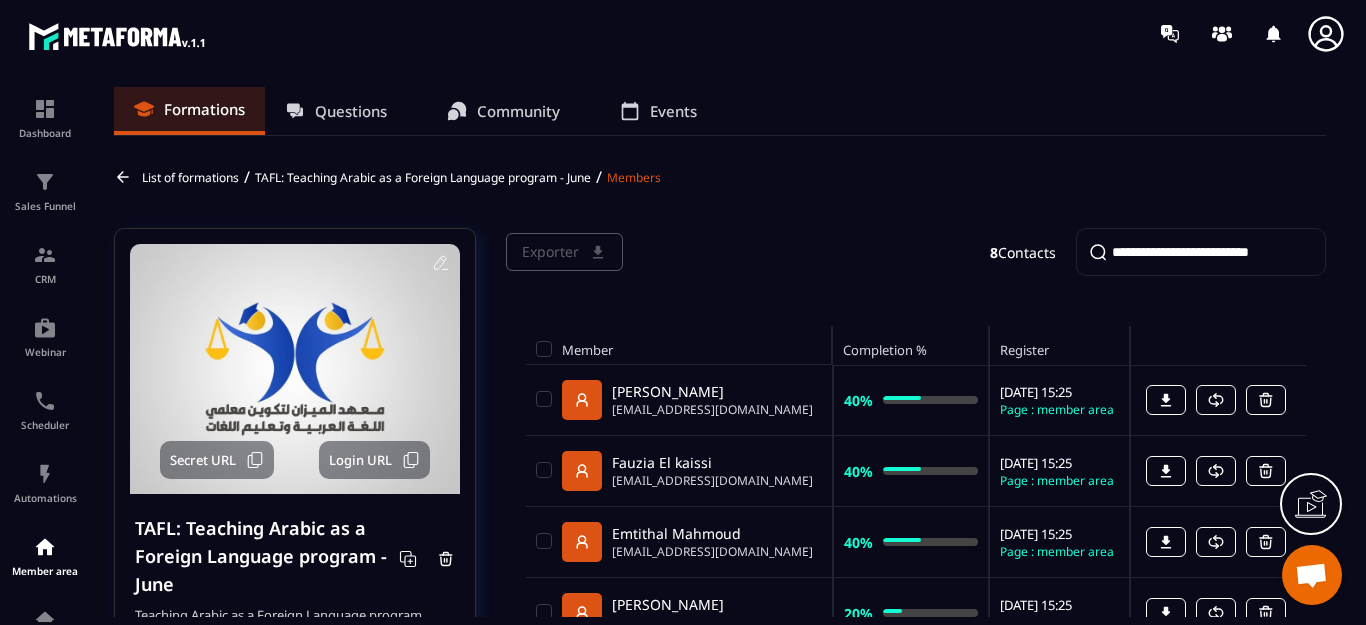 click on "Formations" at bounding box center [204, 109] 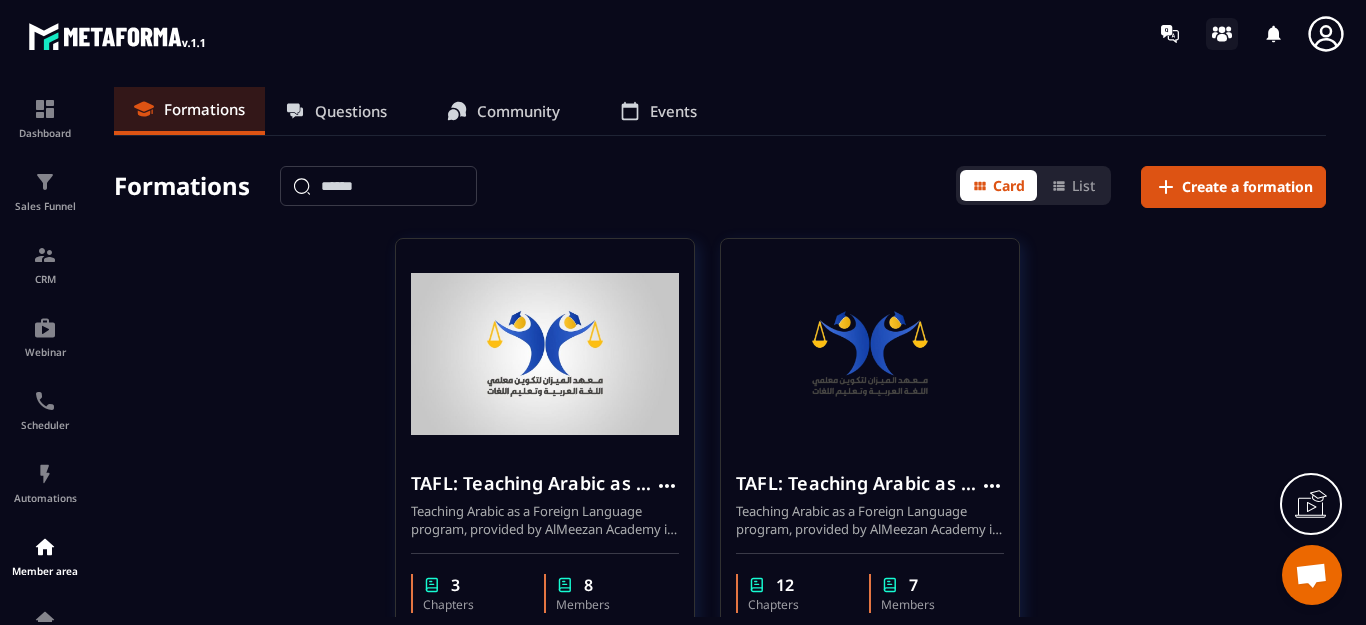 click 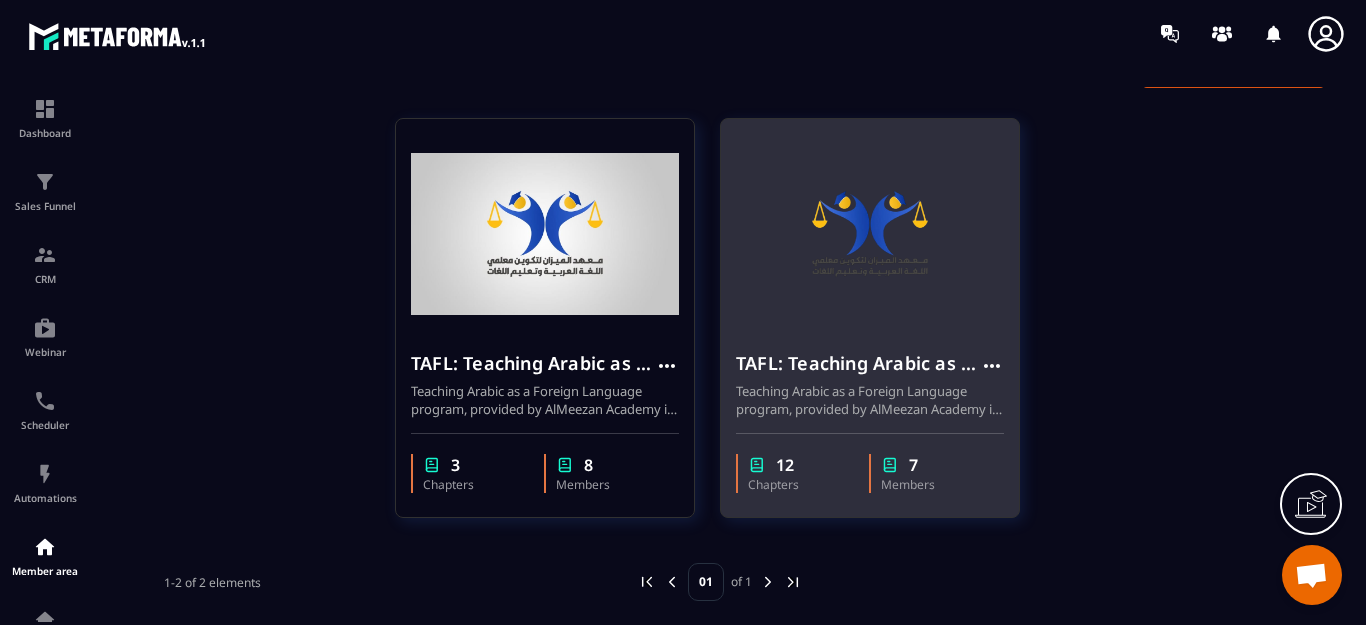 scroll, scrollTop: 124, scrollLeft: 0, axis: vertical 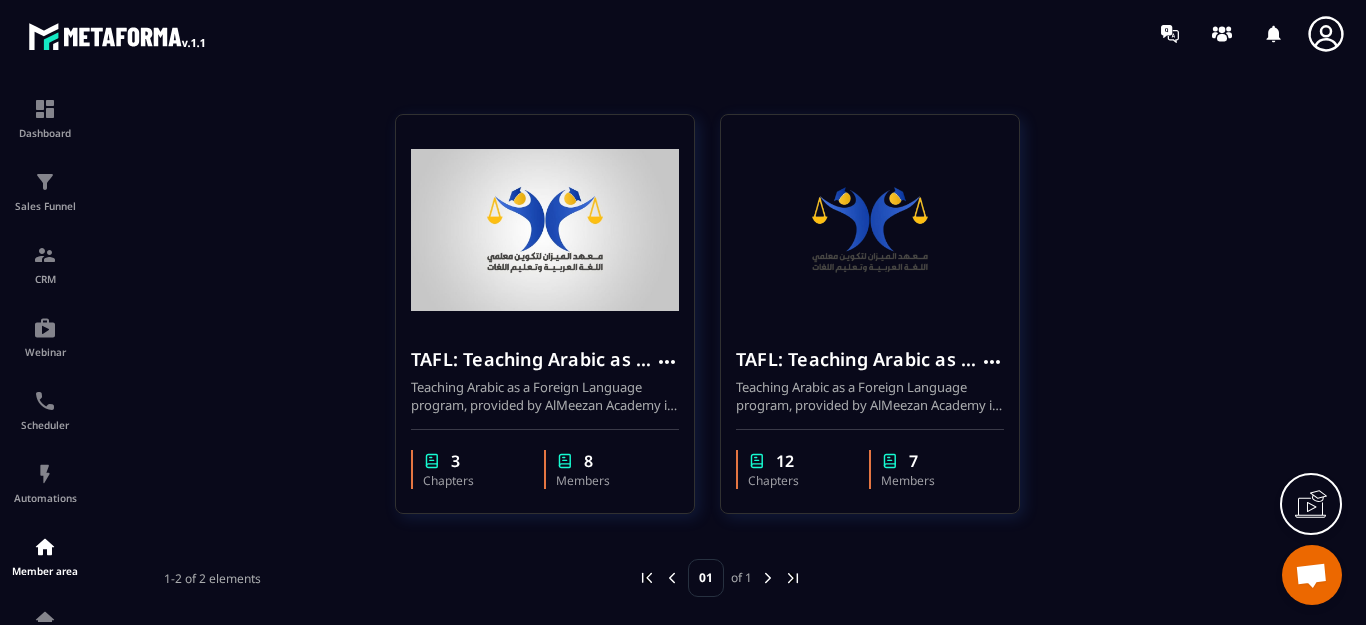 click on "TAFL: Teaching Arabic as a Foreign Language program - June Teaching Arabic as a Foreign Language program, provided by AlMeezan Academy in the USA 3 Chapters 8 Members TAFL: Teaching Arabic as a Foreign Language program Teaching Arabic as a Foreign Language program, provided by AlMeezan Academy in the [GEOGRAPHIC_DATA] 12 Chapters 7 Members" at bounding box center (720, 326) 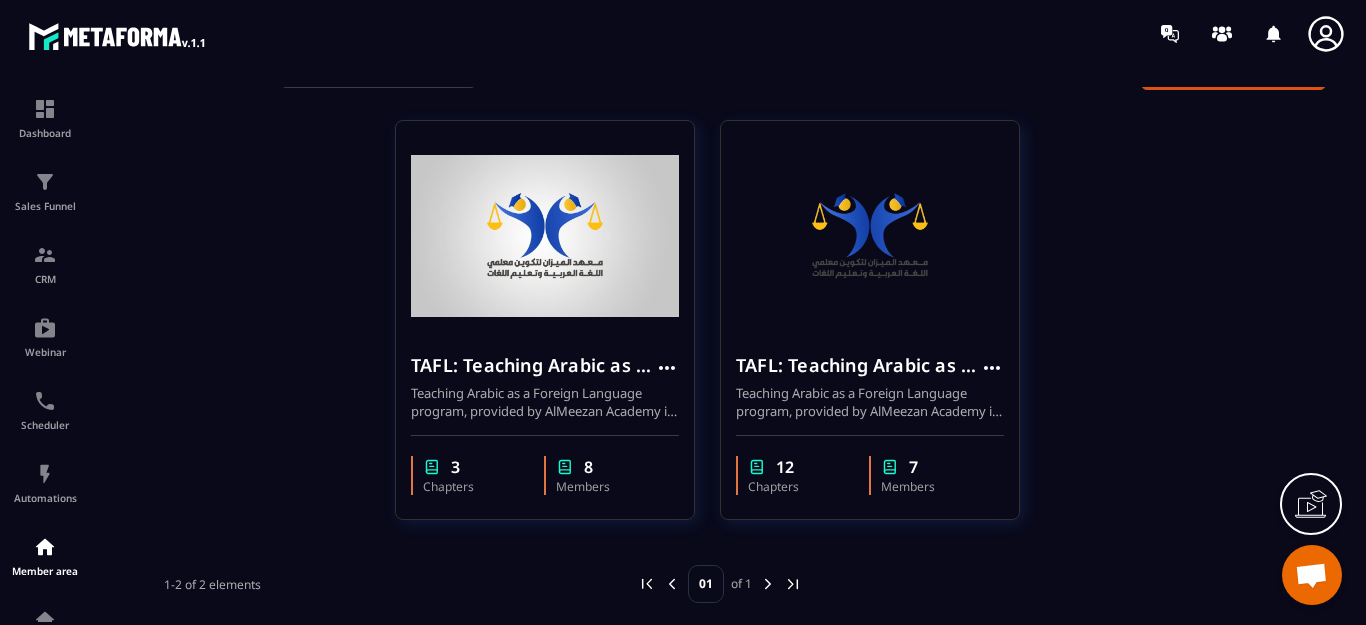 scroll, scrollTop: 124, scrollLeft: 0, axis: vertical 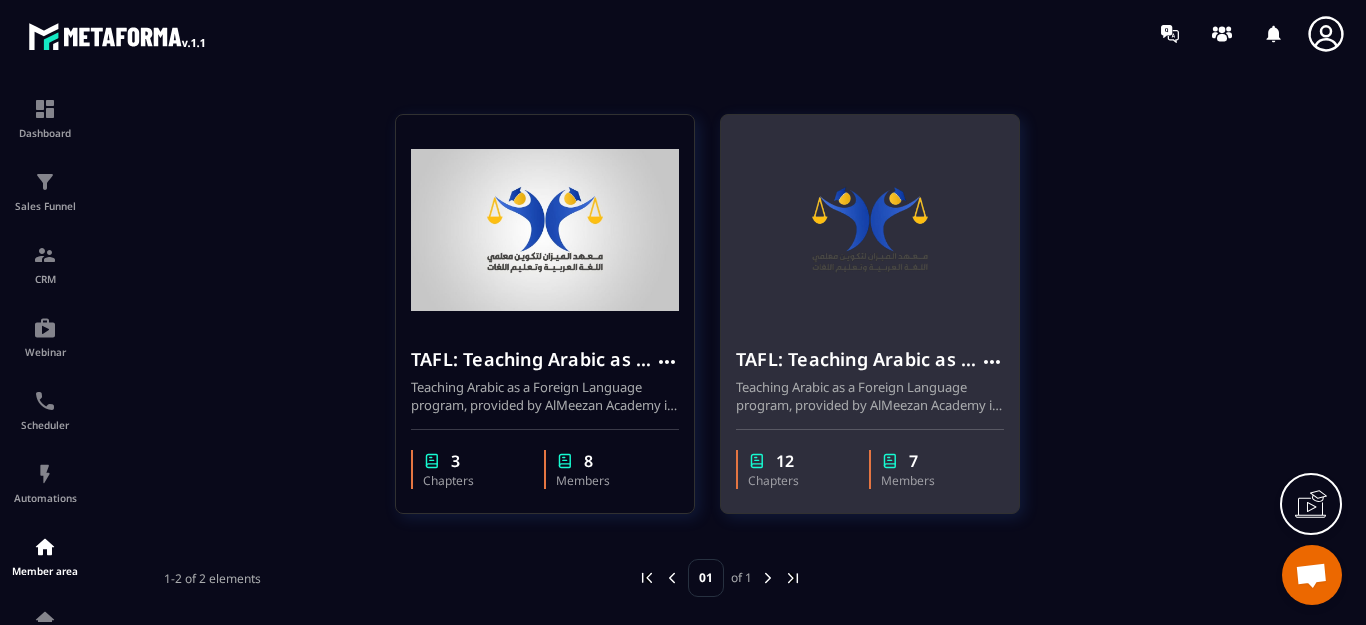 click on "TAFL: Teaching Arabic as a Foreign Language program Teaching Arabic as a Foreign Language program, provided by AlMeezan Academy in the [GEOGRAPHIC_DATA]" at bounding box center (870, 372) 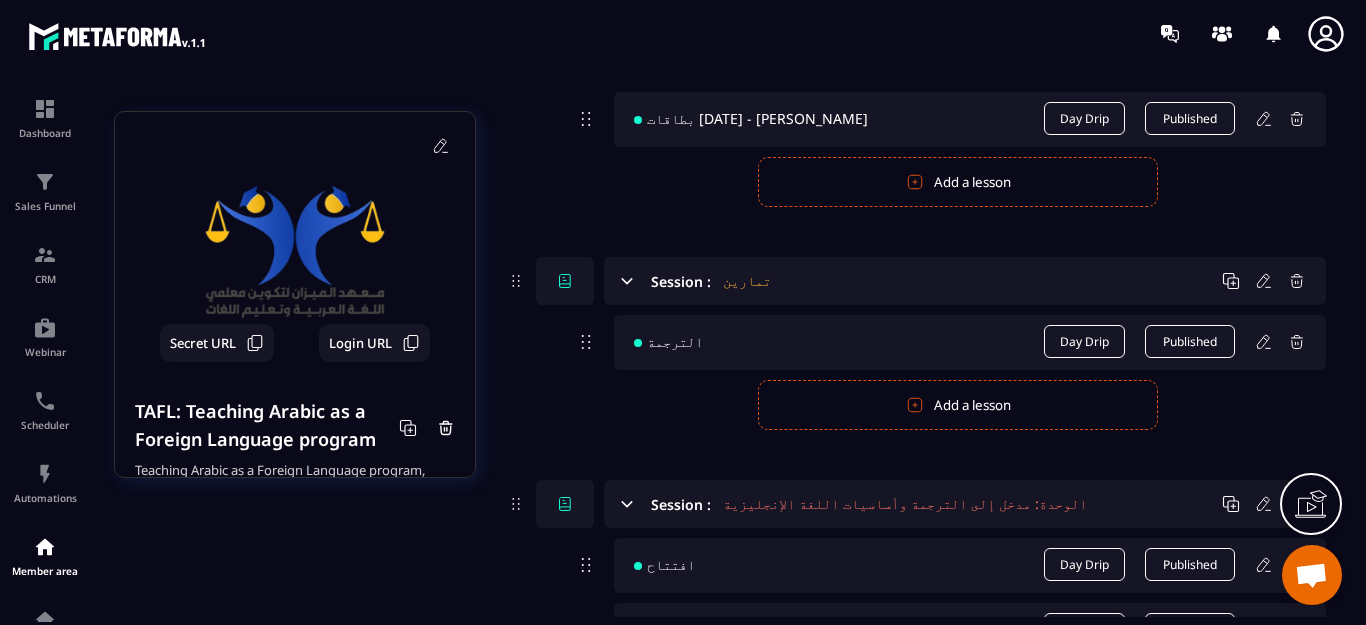 scroll, scrollTop: 3800, scrollLeft: 0, axis: vertical 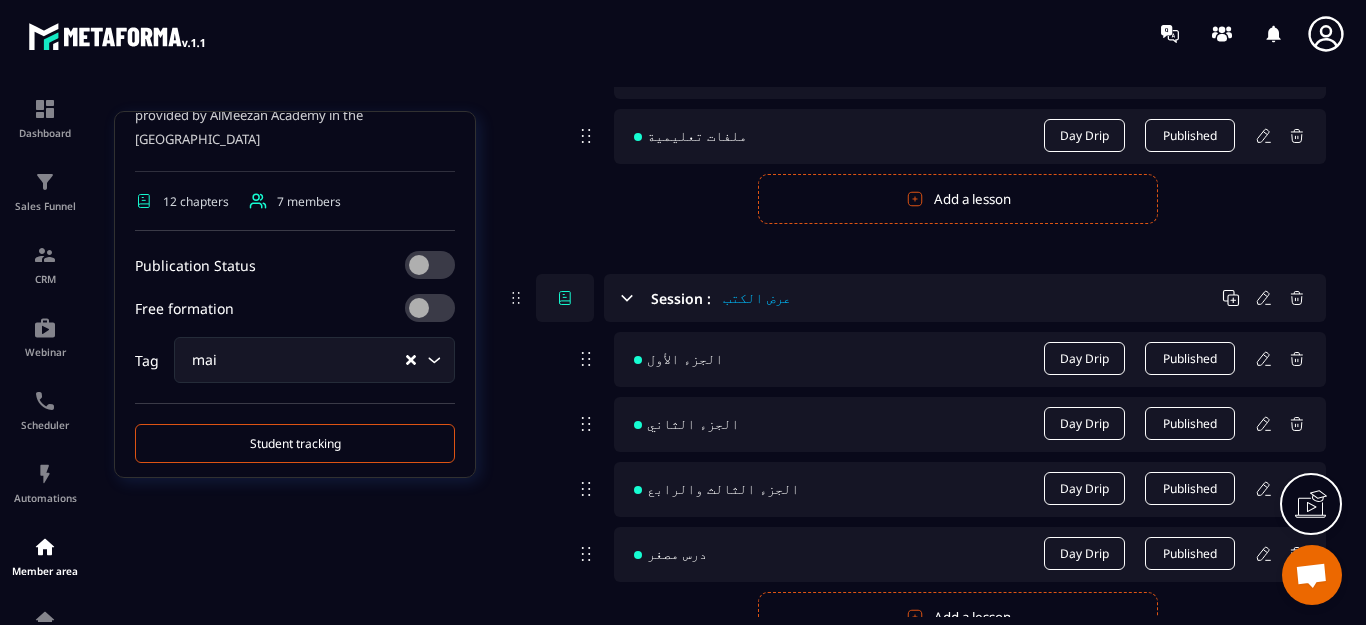 click on "Student tracking" at bounding box center [295, 443] 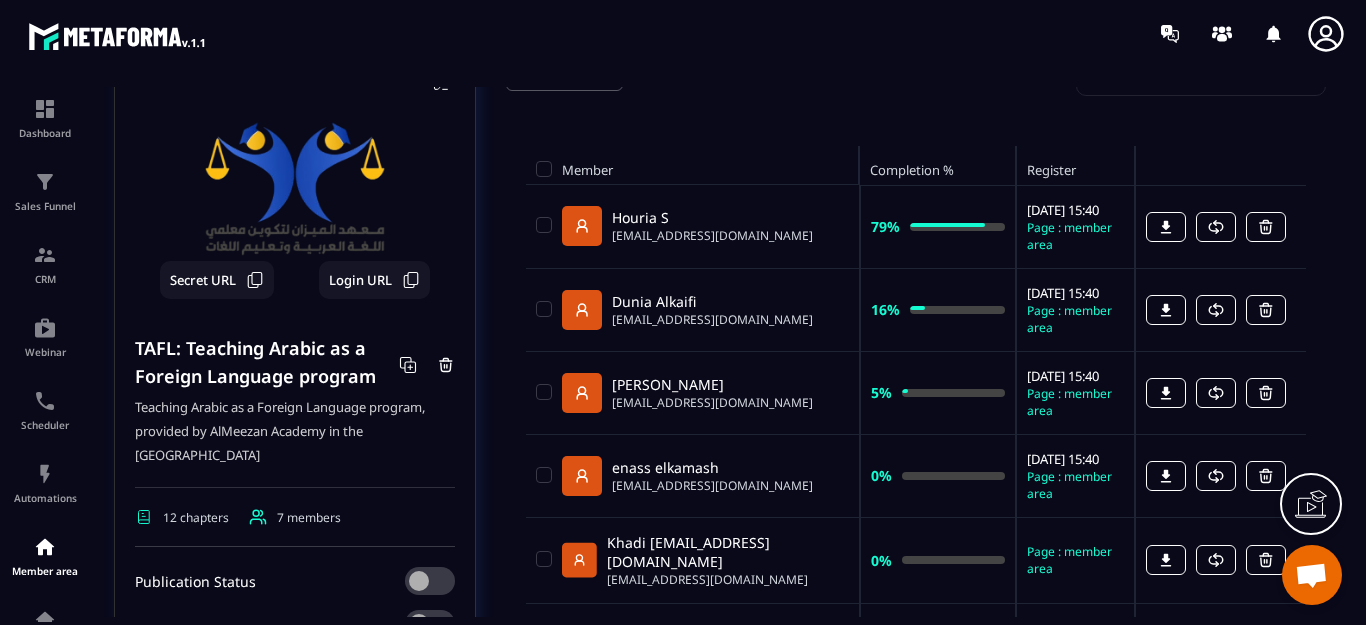 scroll, scrollTop: 300, scrollLeft: 0, axis: vertical 